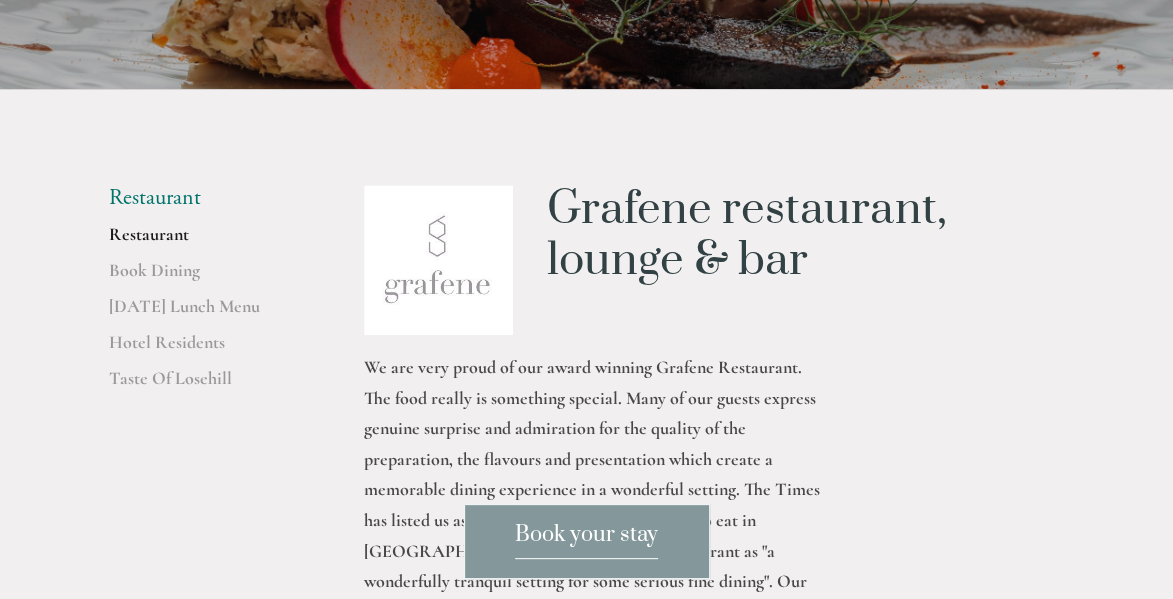 scroll, scrollTop: 400, scrollLeft: 0, axis: vertical 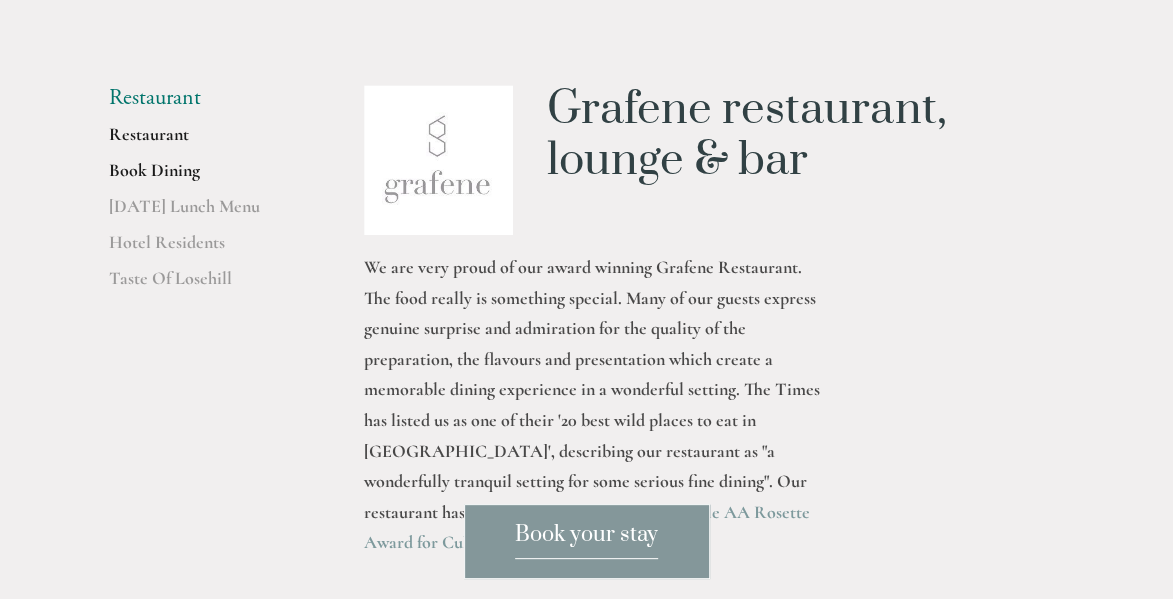 click on "Book Dining" at bounding box center (204, 177) 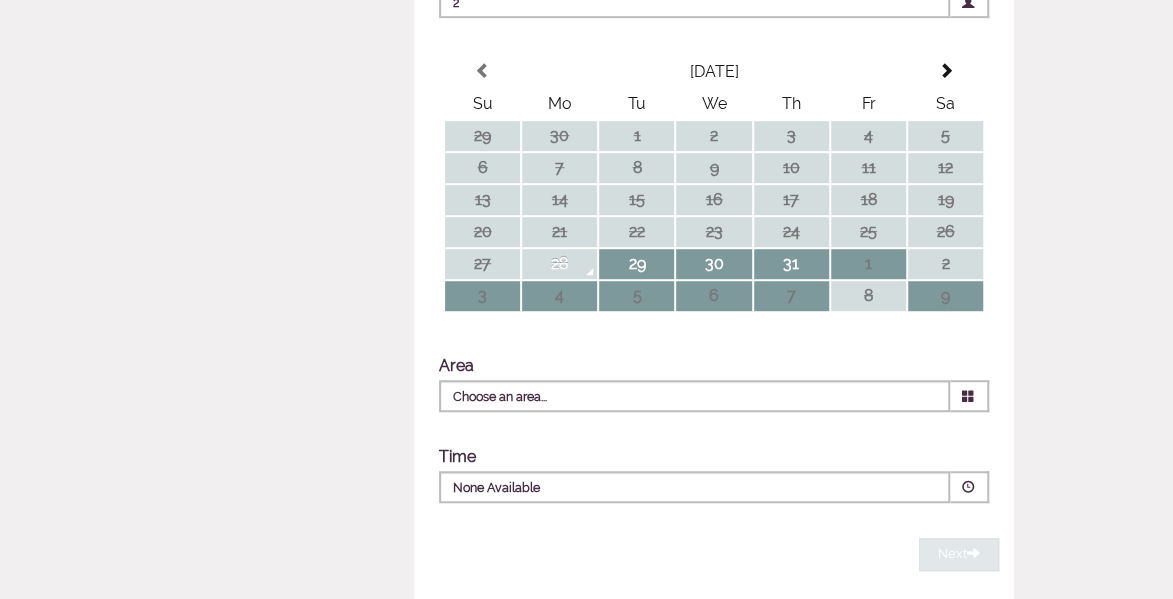 scroll, scrollTop: 438, scrollLeft: 0, axis: vertical 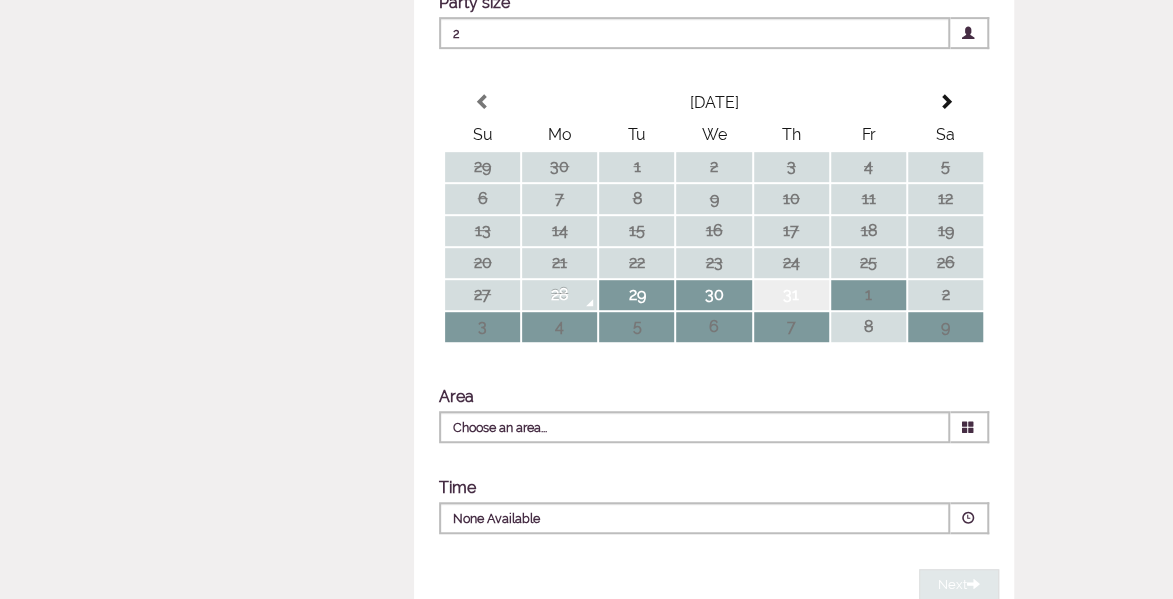click on "31" at bounding box center (791, 295) 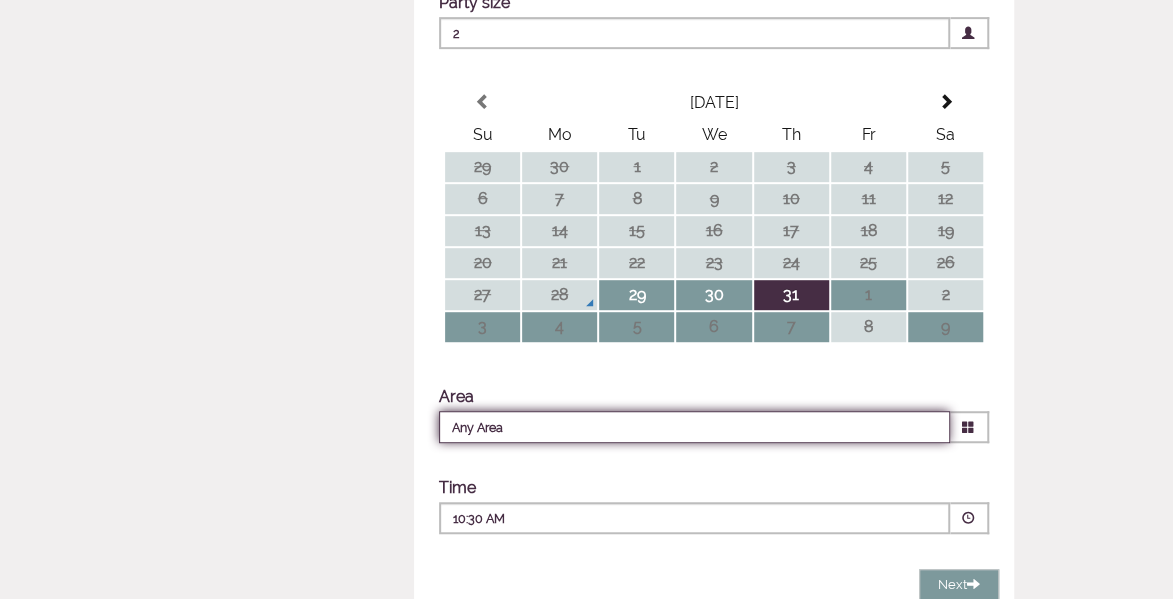 click on "Any Area" at bounding box center (694, 427) 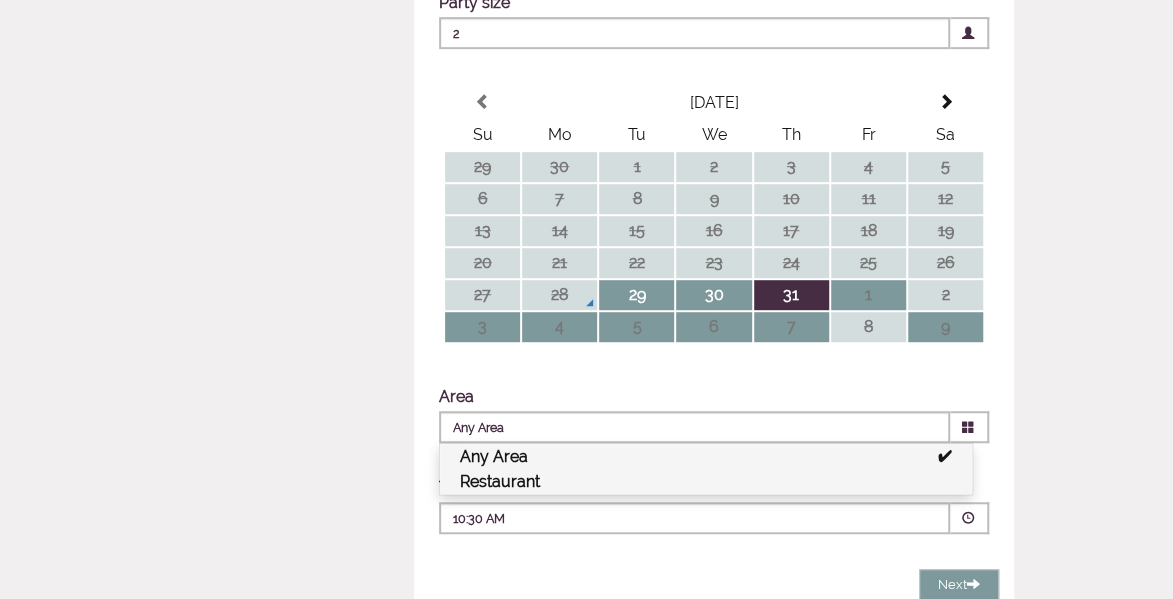 click on "Restaurant" at bounding box center [706, 481] 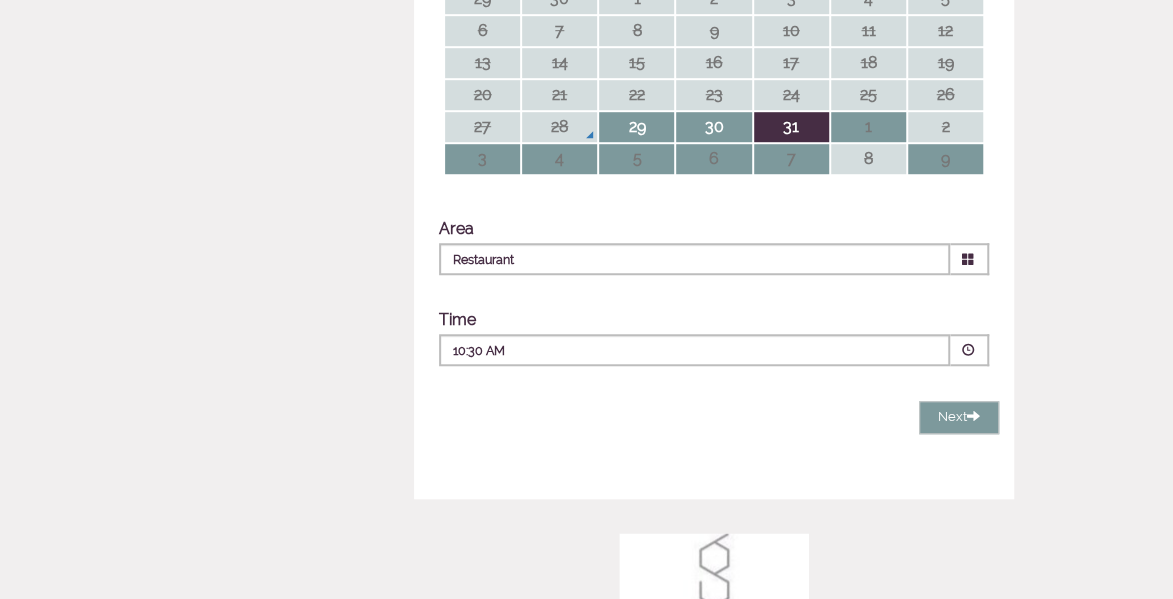 scroll, scrollTop: 638, scrollLeft: 0, axis: vertical 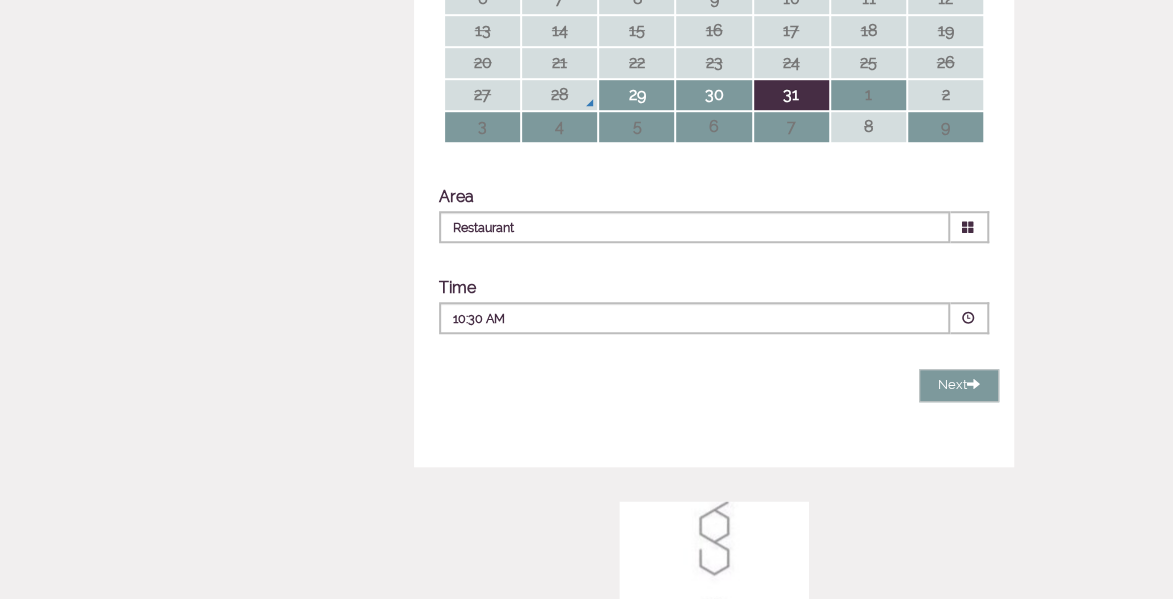 click on "10:30 AM" at bounding box center (634, 319) 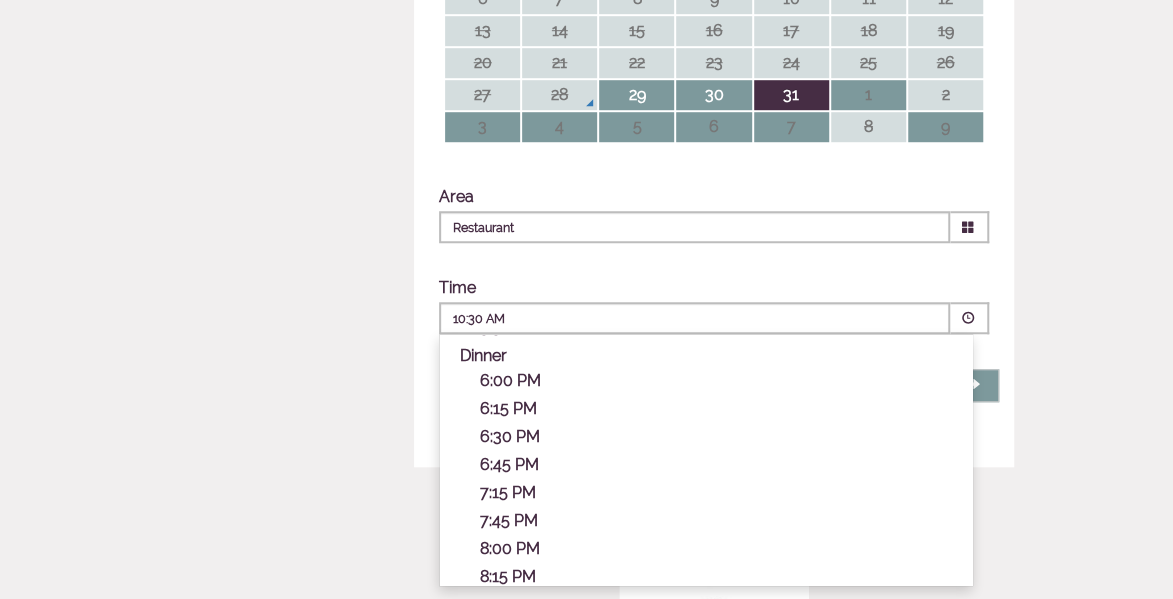 scroll, scrollTop: 647, scrollLeft: 0, axis: vertical 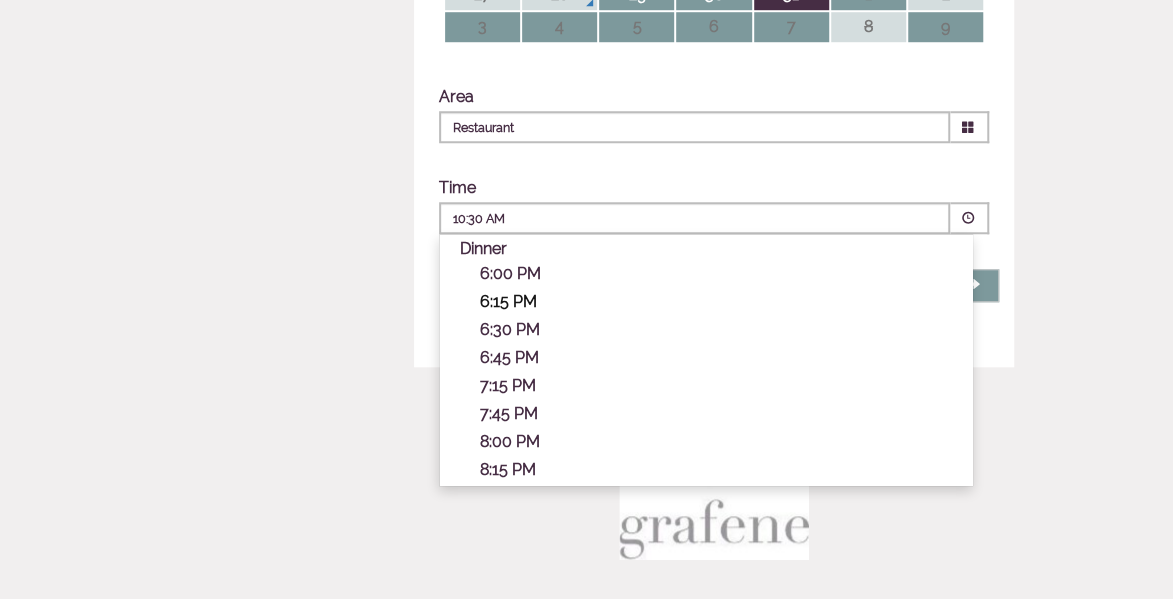 click on "6:15 PM" at bounding box center [716, 301] 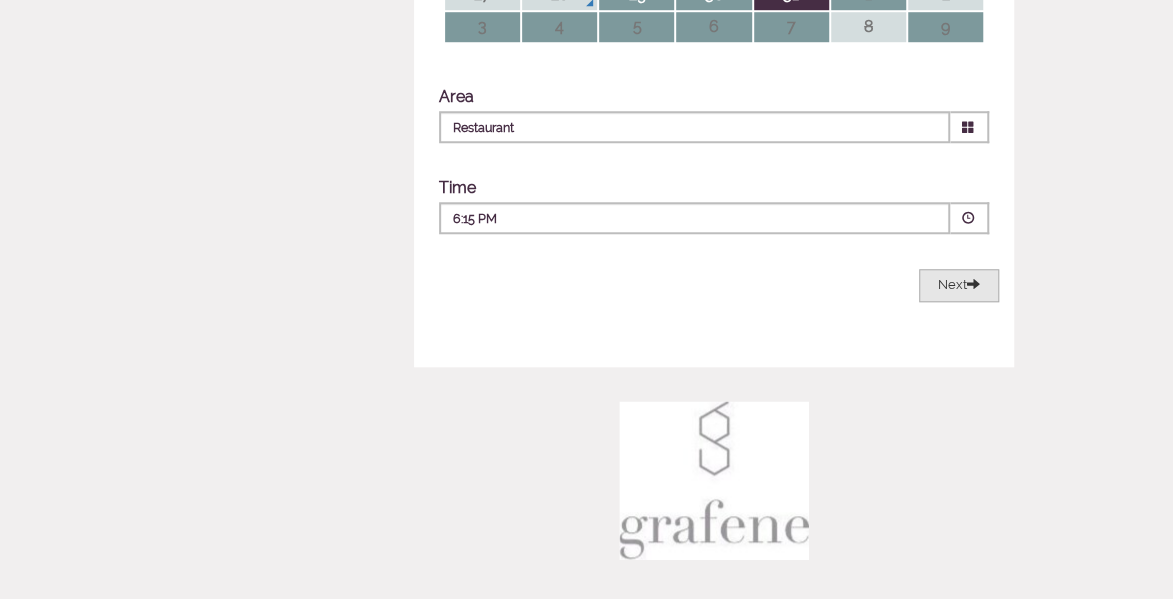 click on "Next" at bounding box center [959, 284] 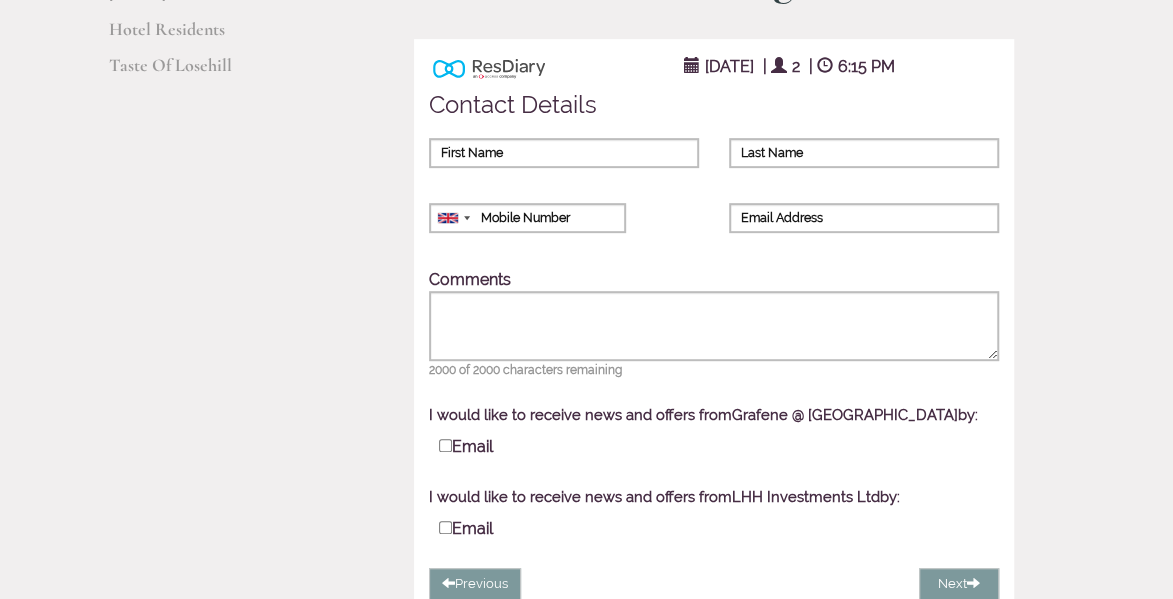 scroll, scrollTop: 326, scrollLeft: 0, axis: vertical 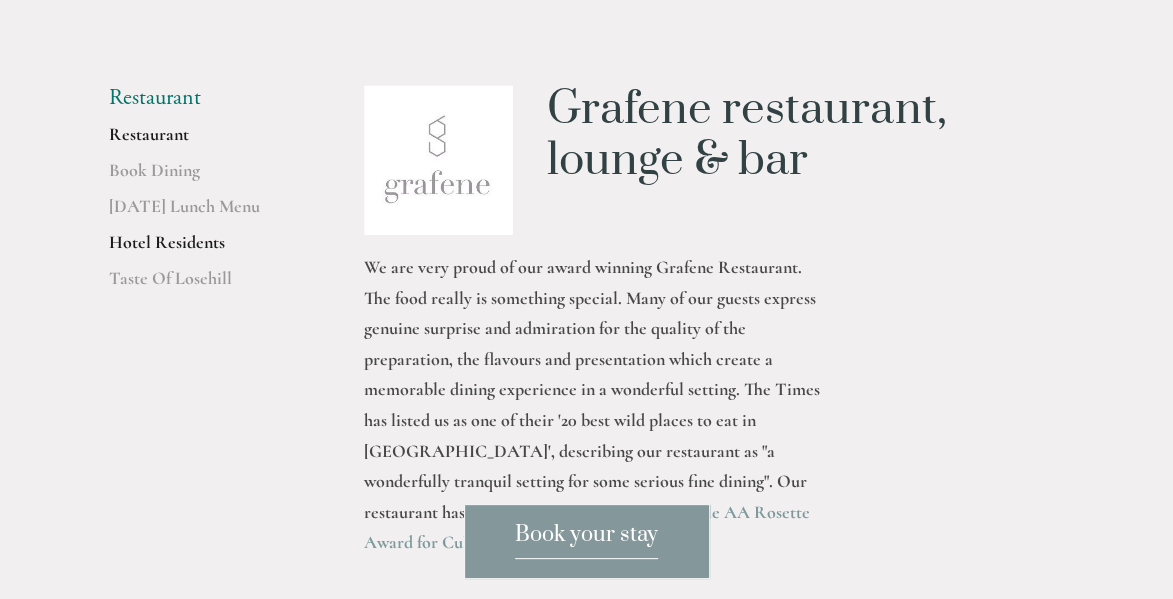 click on "Hotel Residents" at bounding box center (204, 249) 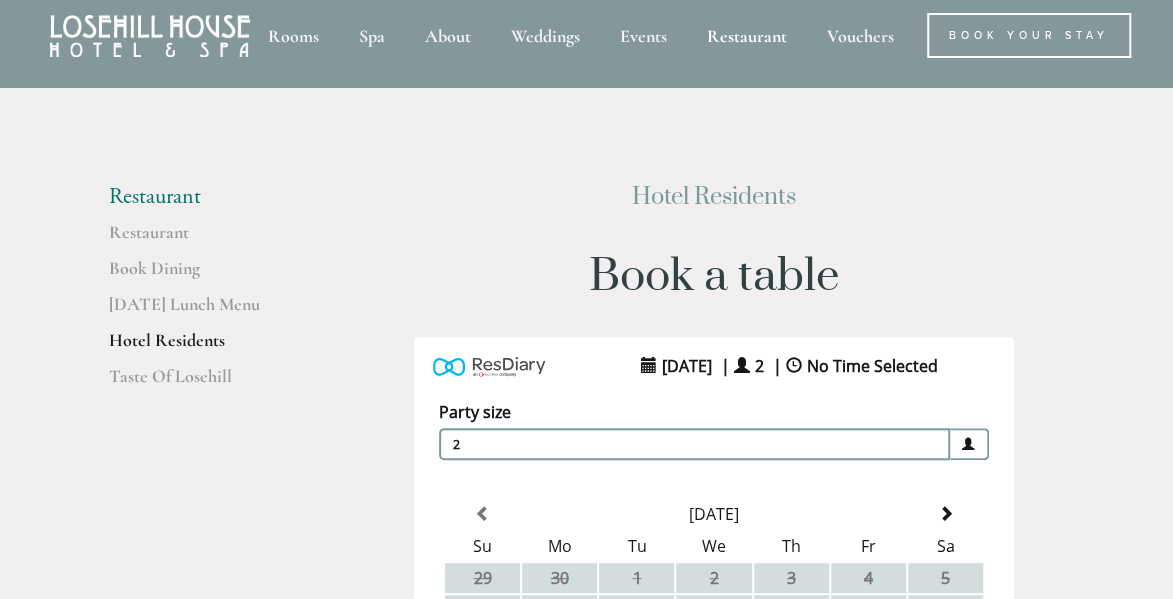 scroll, scrollTop: 0, scrollLeft: 0, axis: both 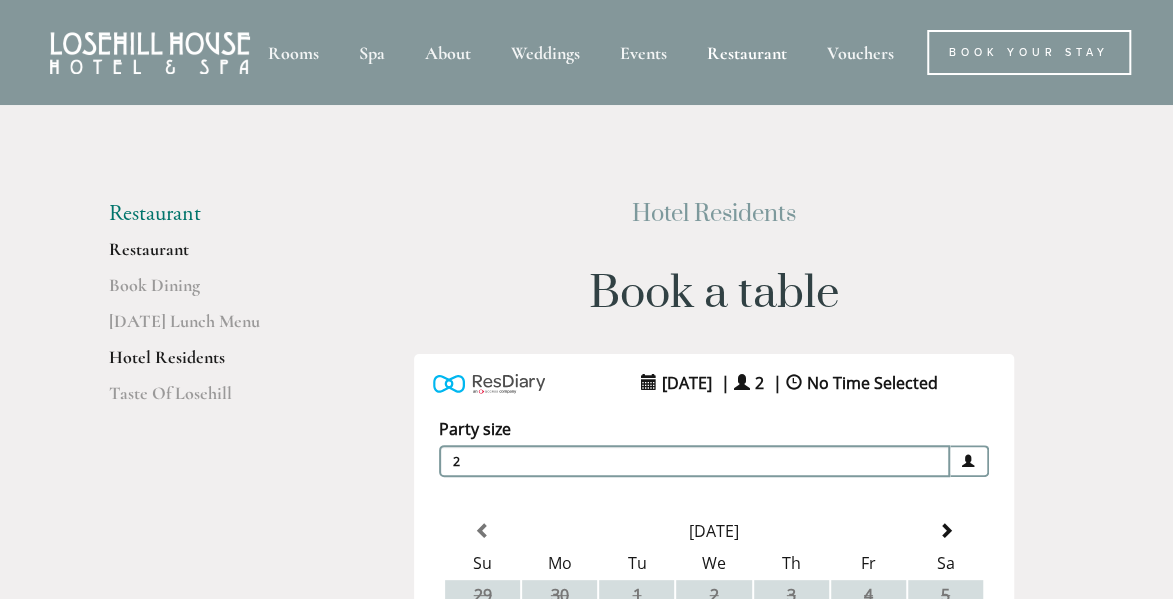 click on "Restaurant" at bounding box center (204, 256) 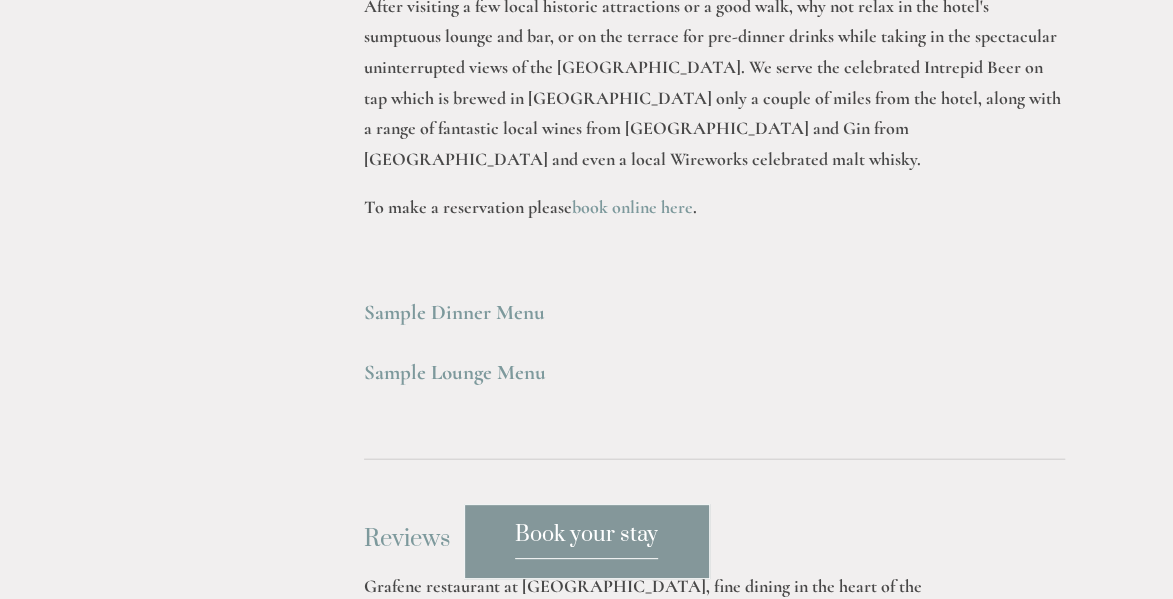 scroll, scrollTop: 5500, scrollLeft: 0, axis: vertical 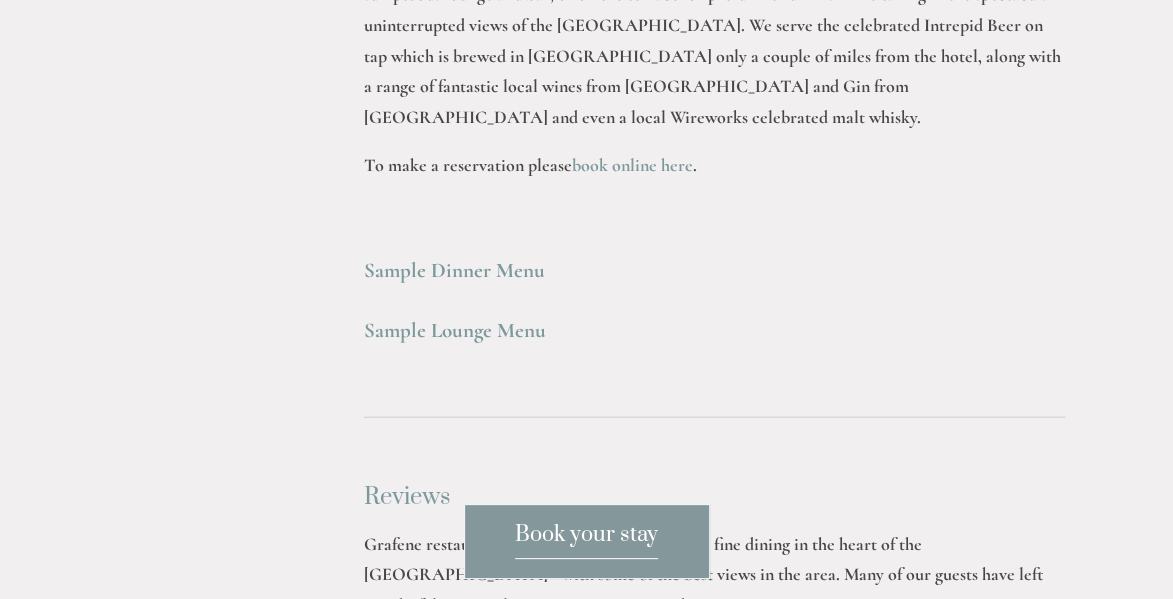 click on "Sample Dinner Menu" at bounding box center [454, 270] 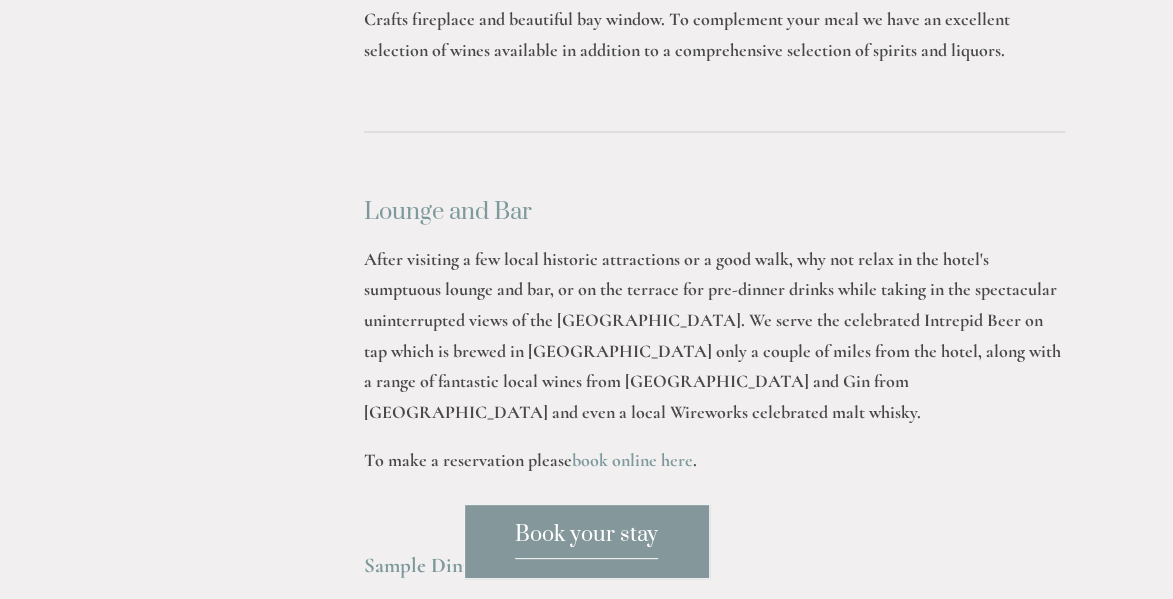 scroll, scrollTop: 5200, scrollLeft: 0, axis: vertical 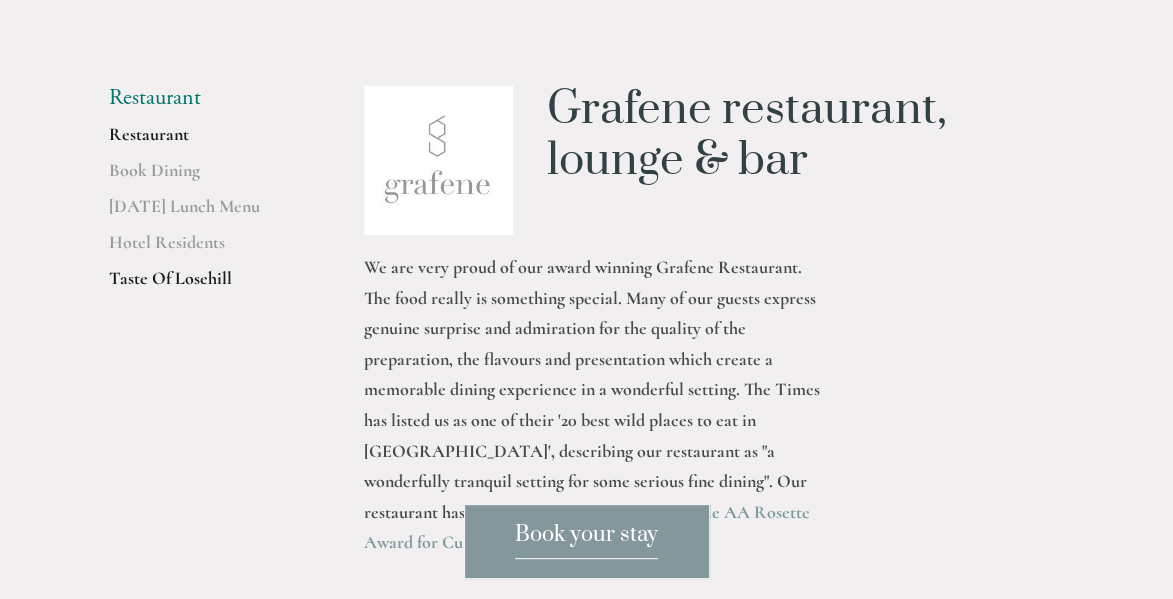 click on "Taste Of Losehill" at bounding box center (204, 285) 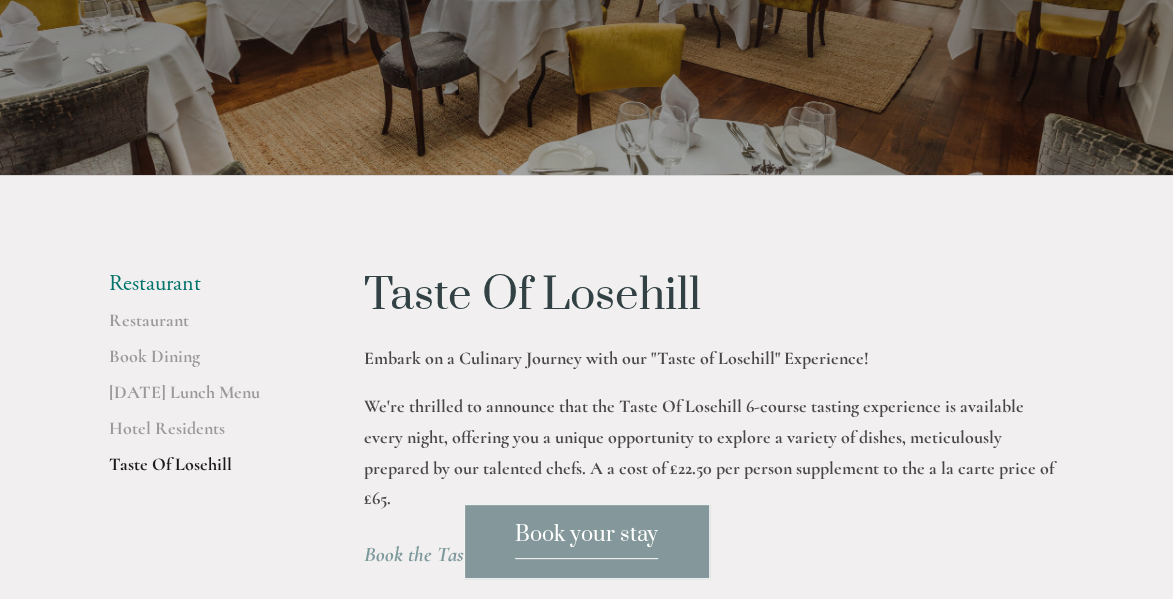 scroll, scrollTop: 300, scrollLeft: 0, axis: vertical 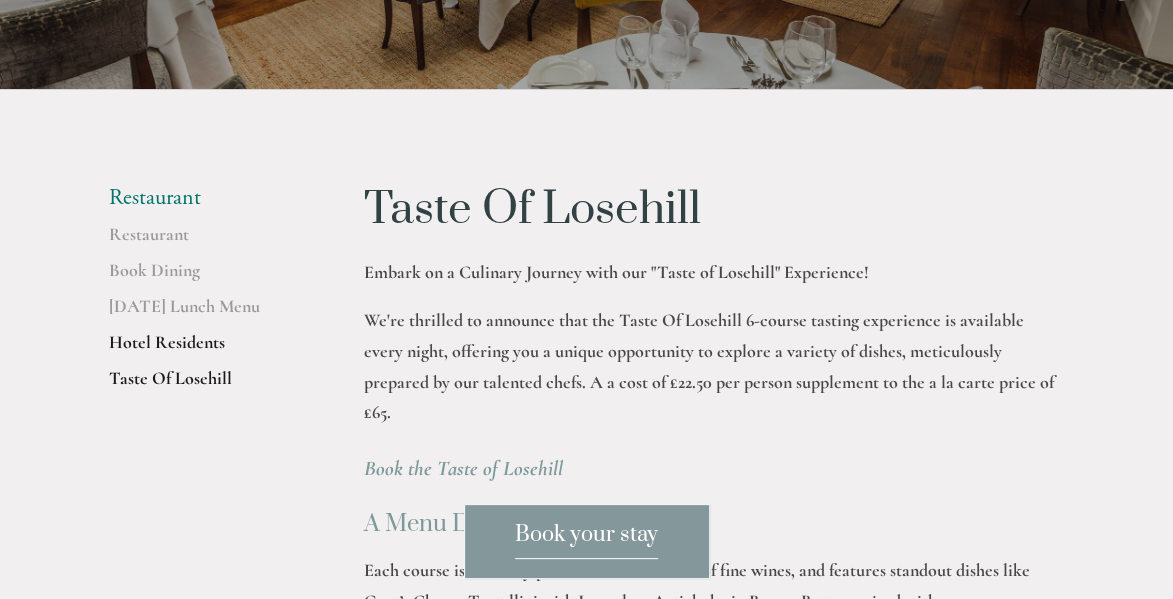 click on "Hotel Residents" at bounding box center (204, 349) 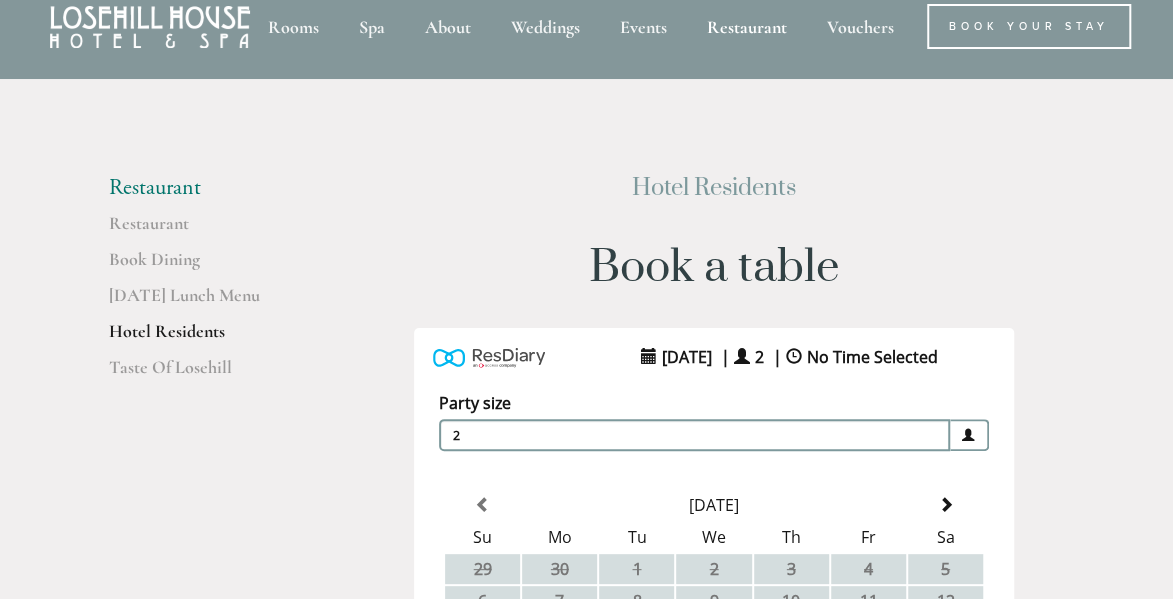 scroll, scrollTop: 0, scrollLeft: 0, axis: both 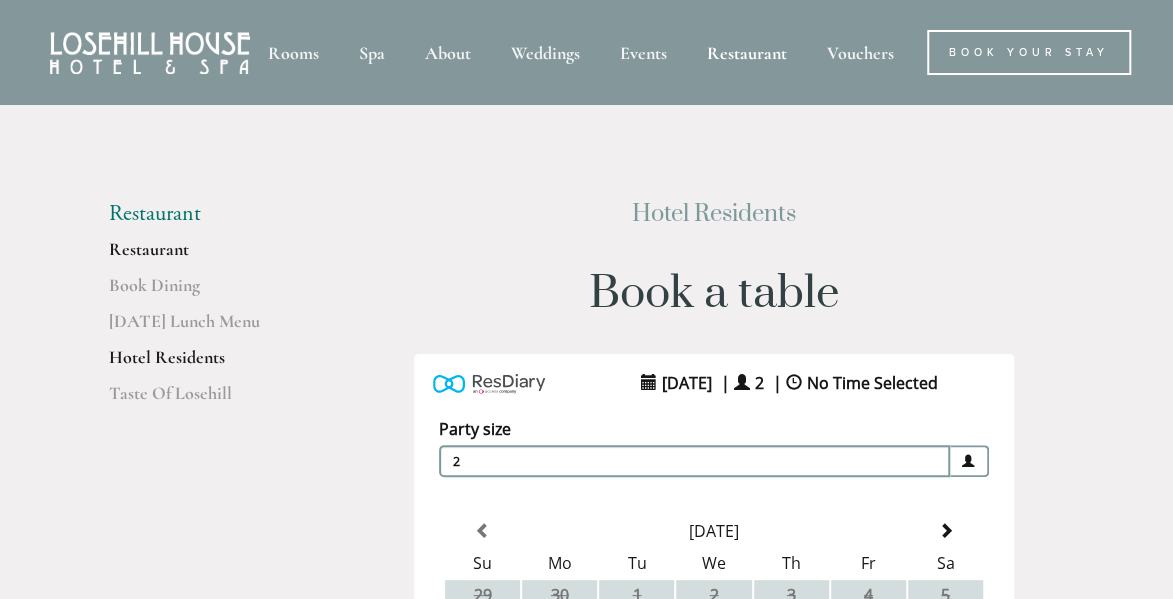 click on "Restaurant" at bounding box center (204, 256) 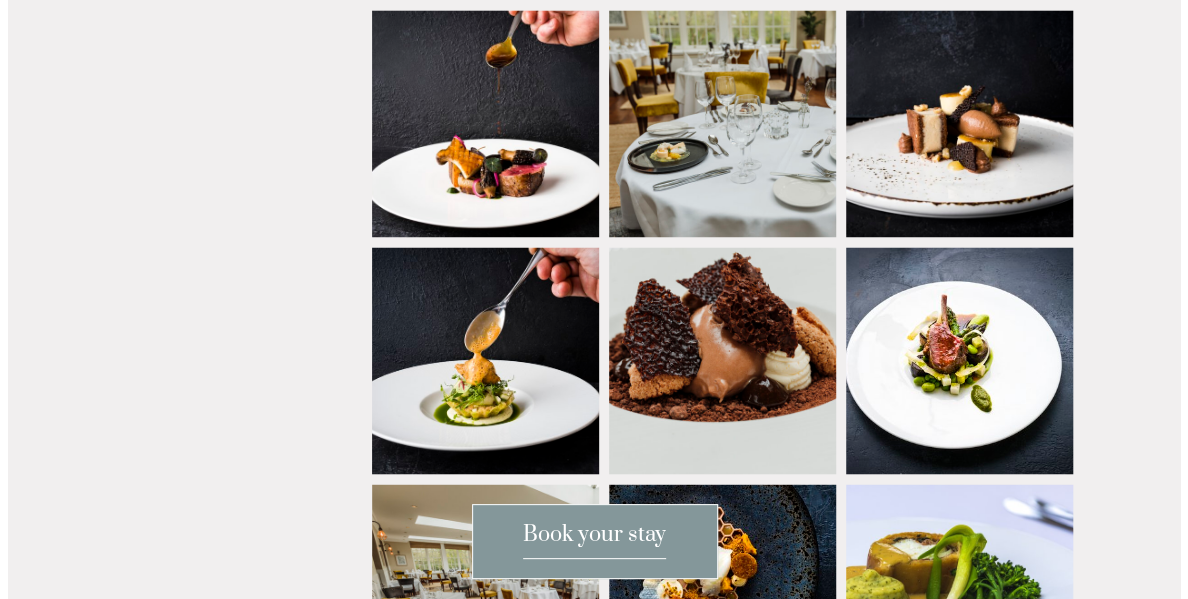 scroll, scrollTop: 1500, scrollLeft: 0, axis: vertical 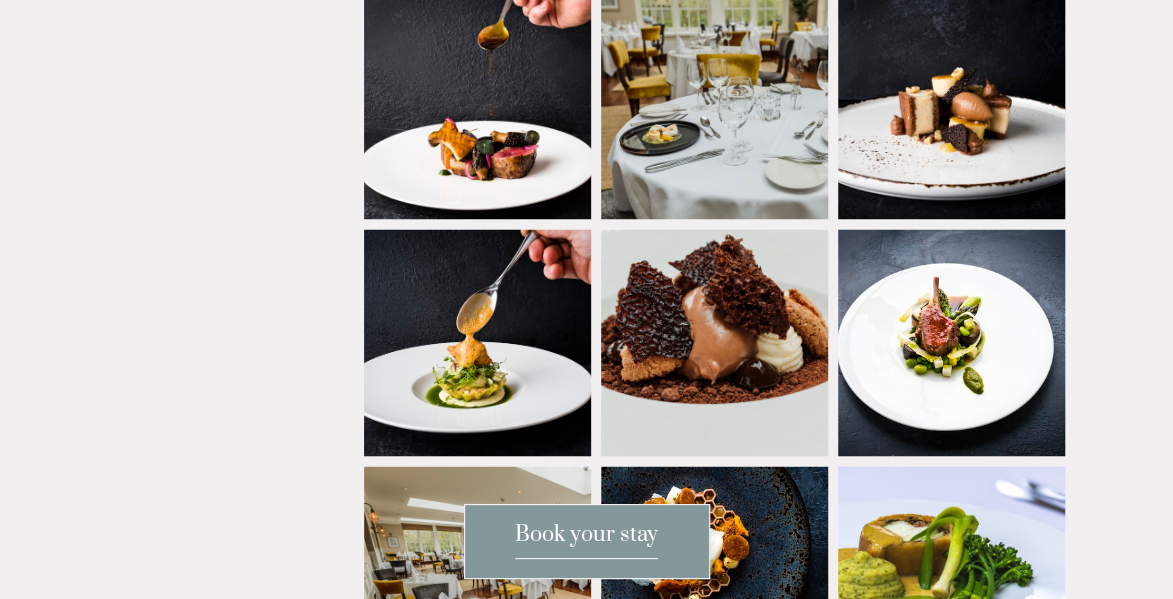 click at bounding box center (494, 105) 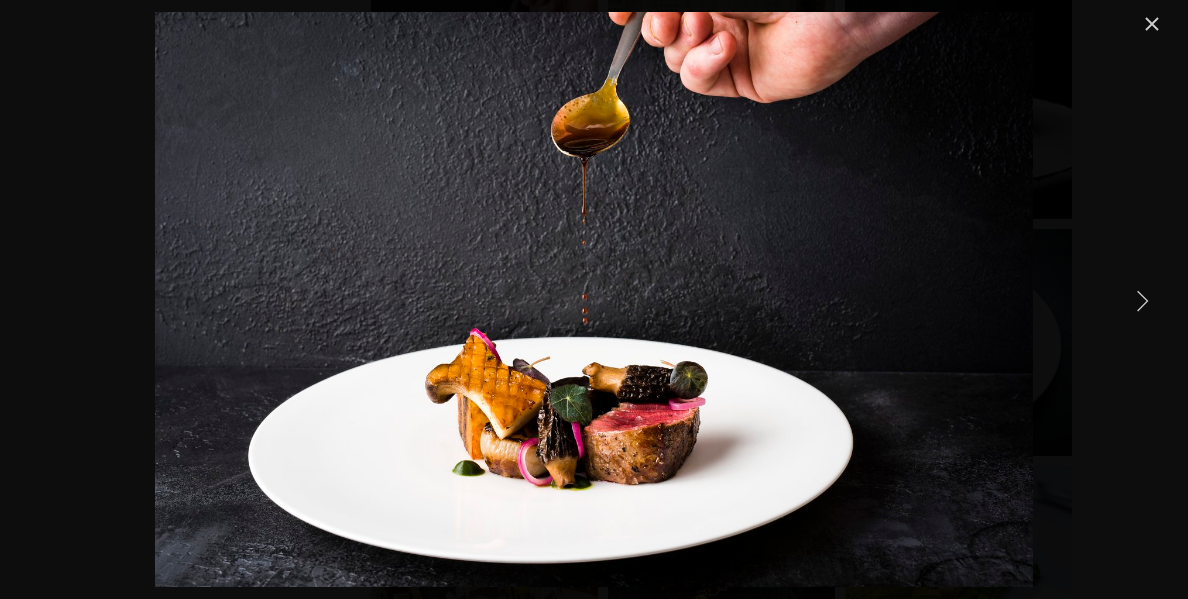 click at bounding box center [1142, 300] 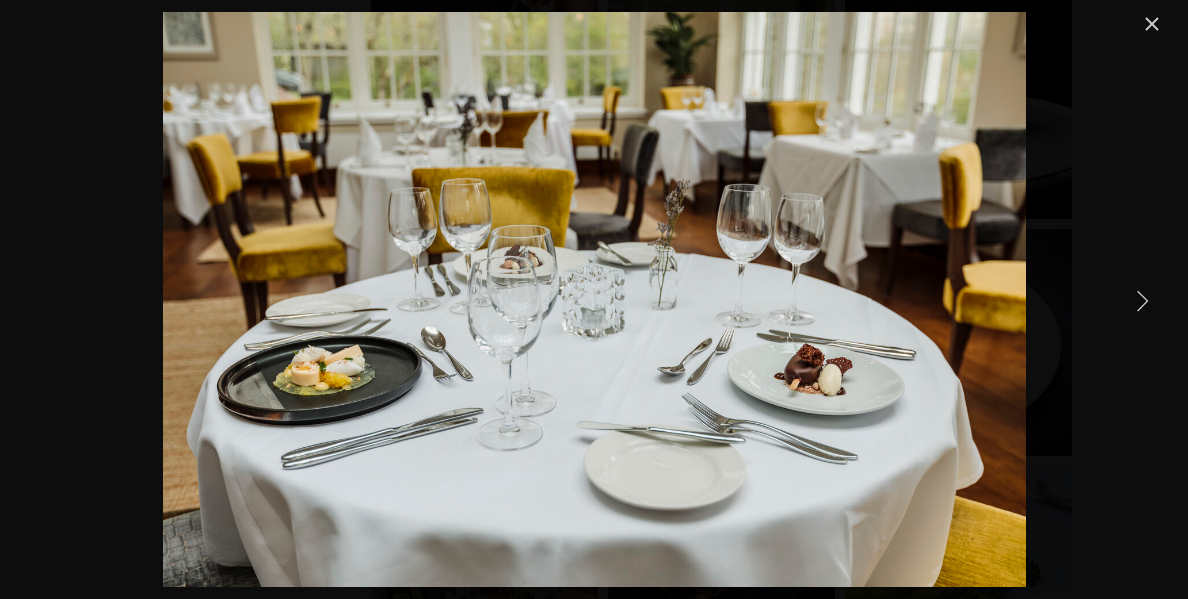 click at bounding box center (1142, 300) 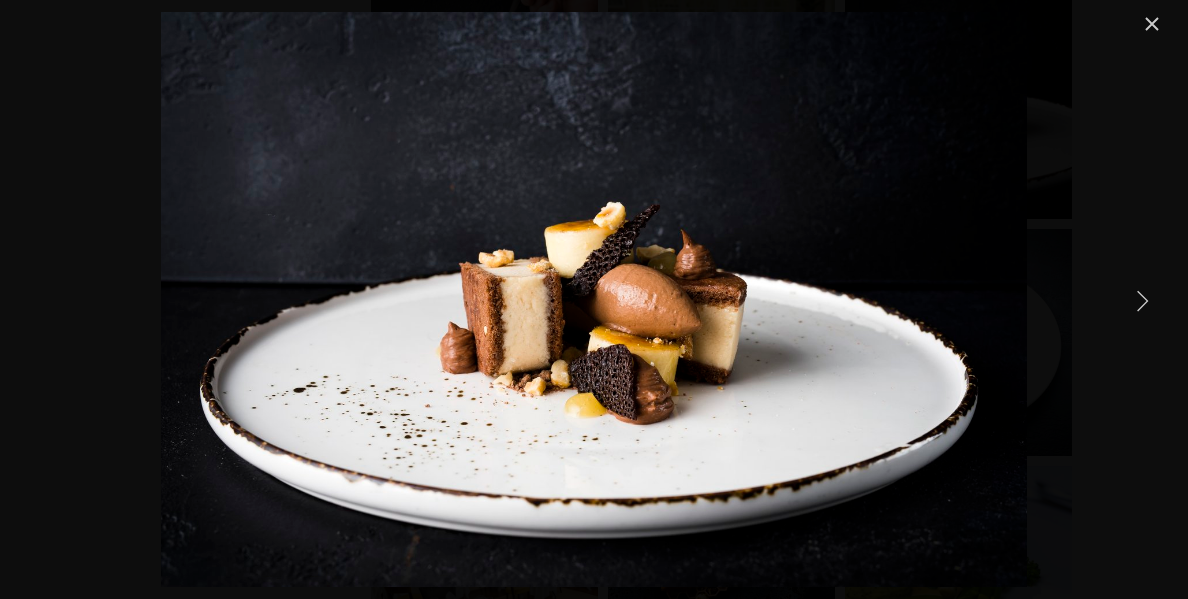 click at bounding box center [1142, 300] 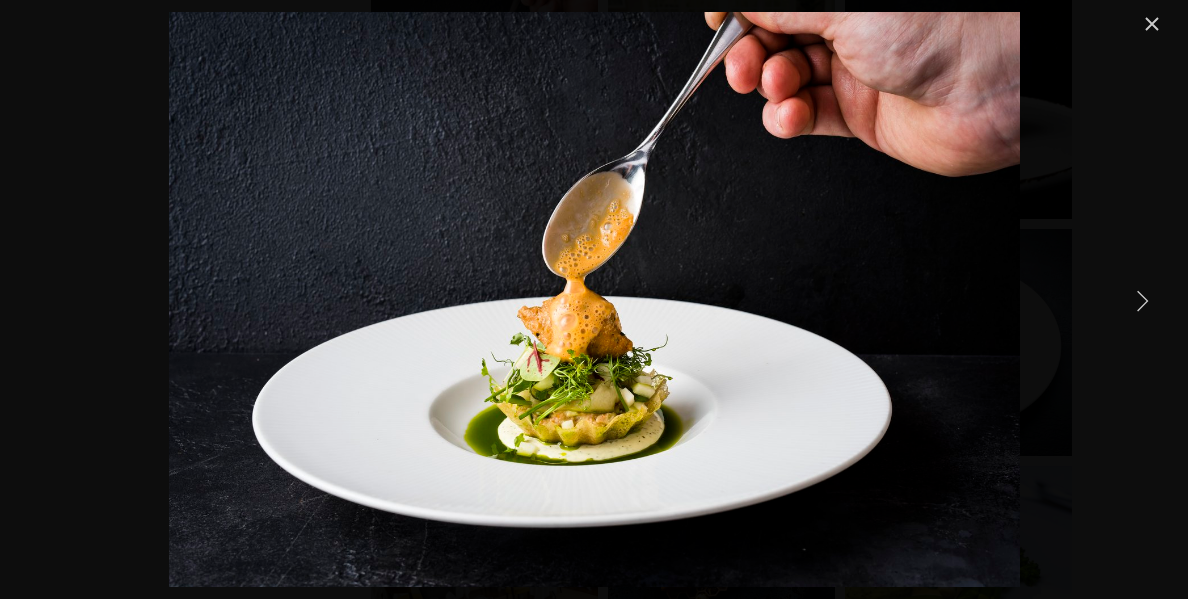 click at bounding box center [1142, 300] 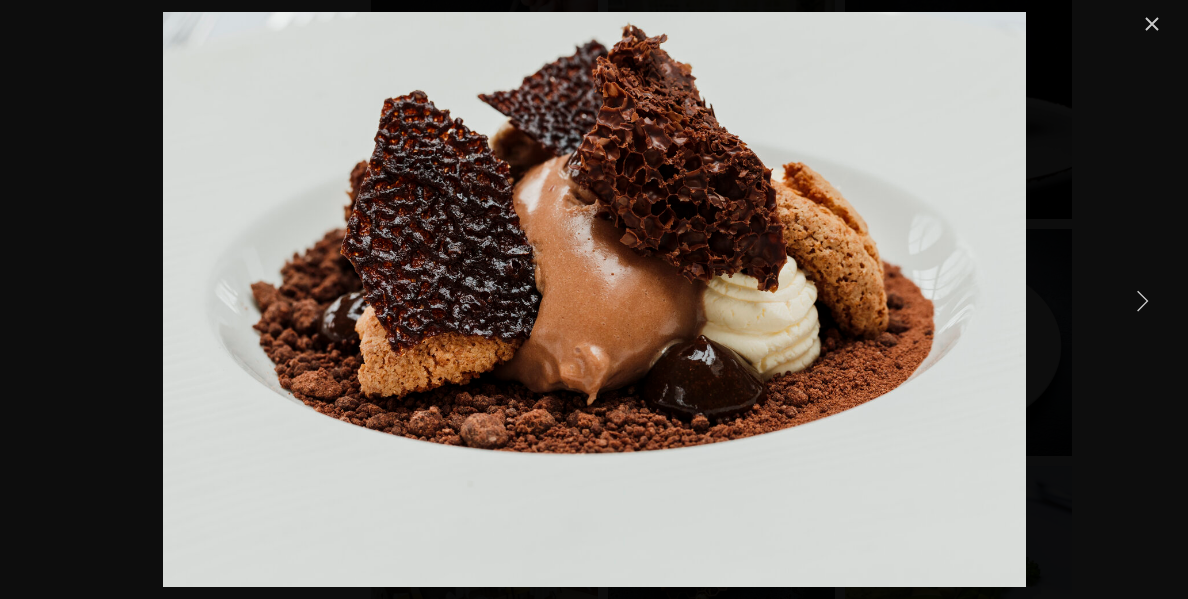 click at bounding box center (1142, 300) 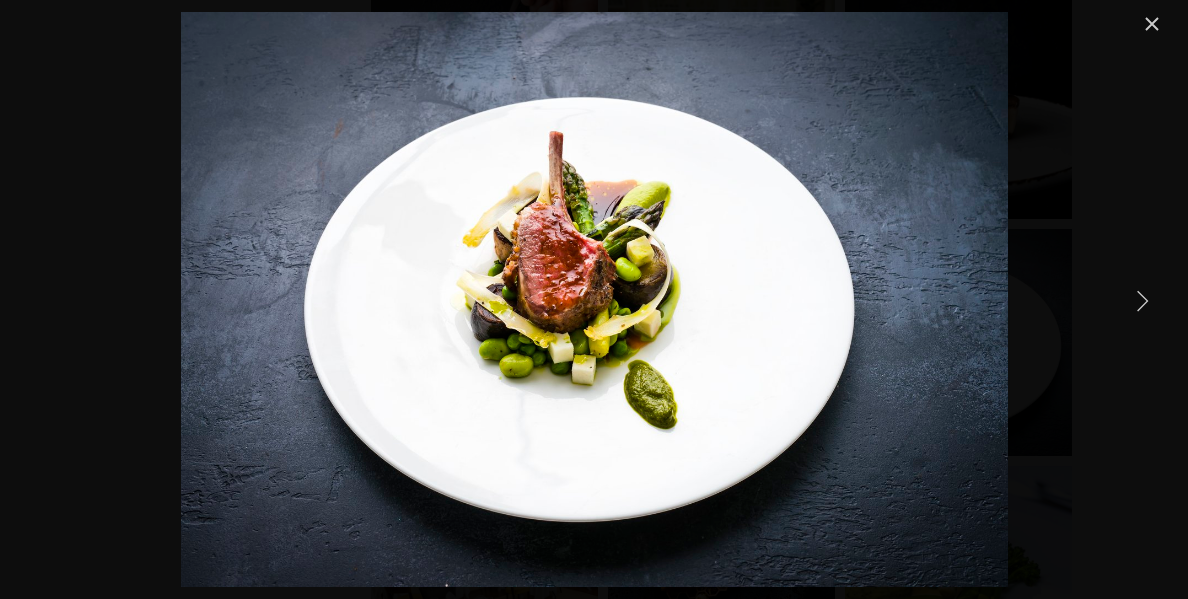 click at bounding box center (1142, 300) 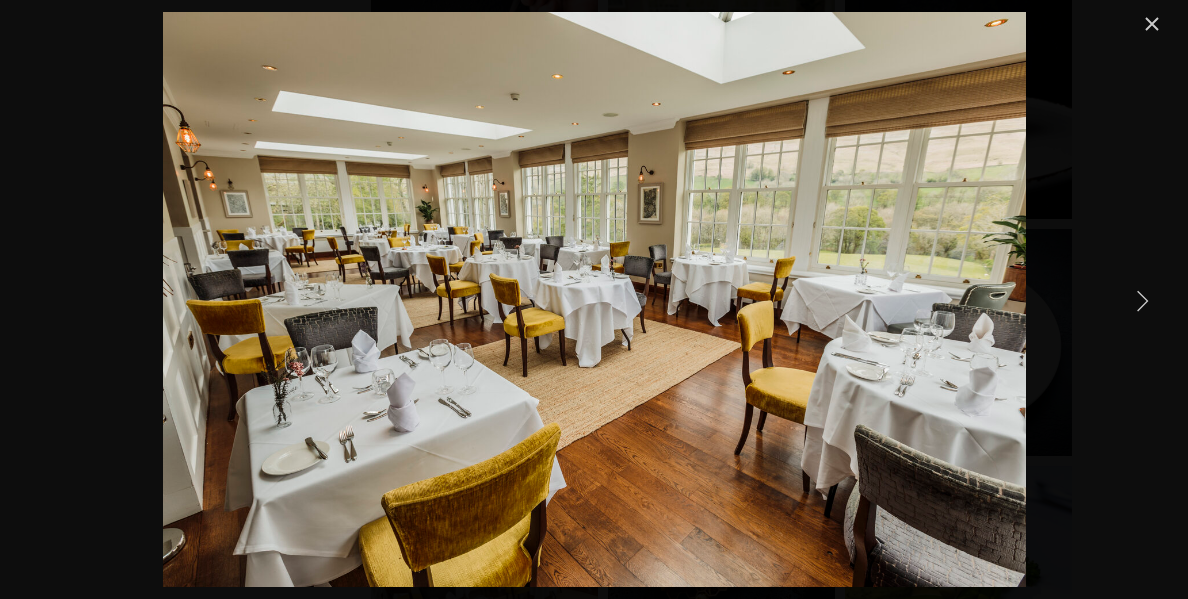 click at bounding box center (1142, 300) 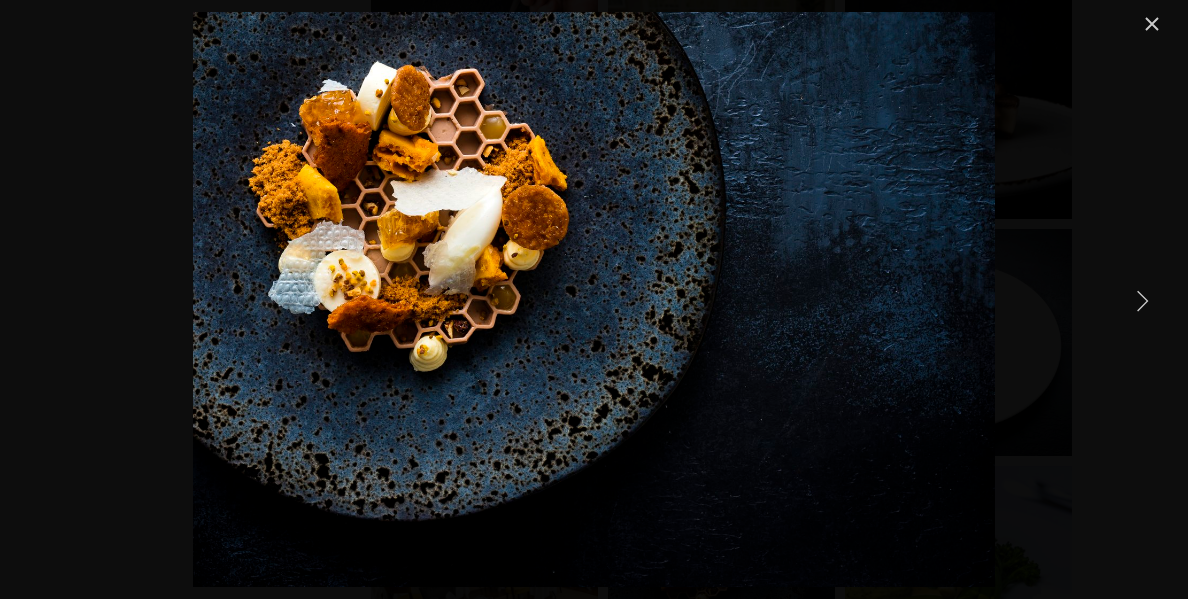 click at bounding box center [1142, 300] 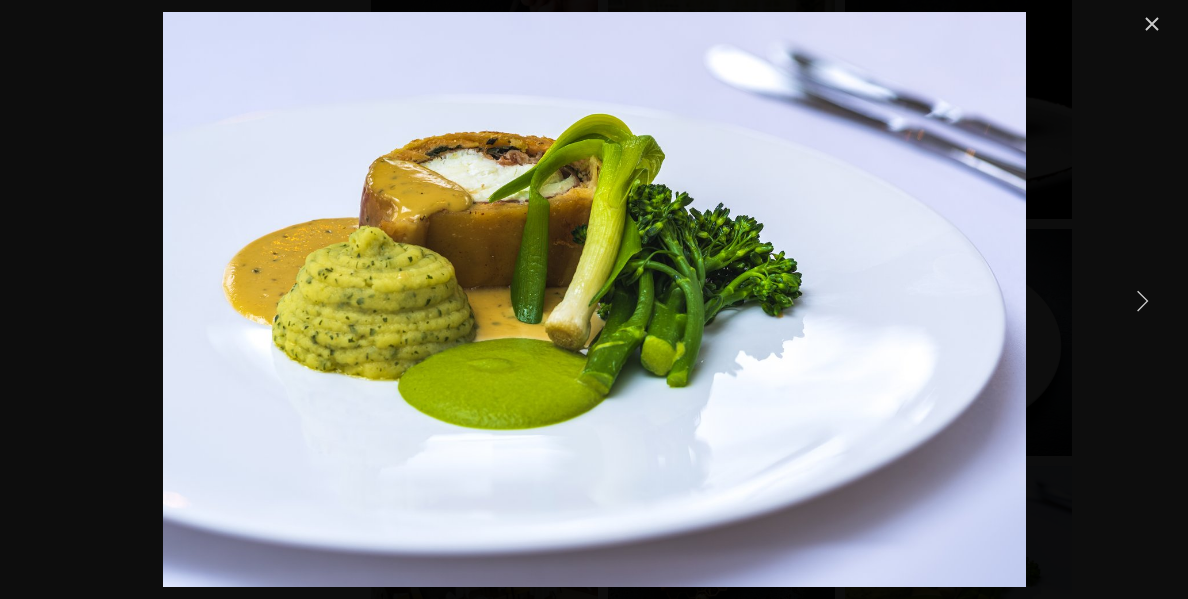 click at bounding box center (1142, 300) 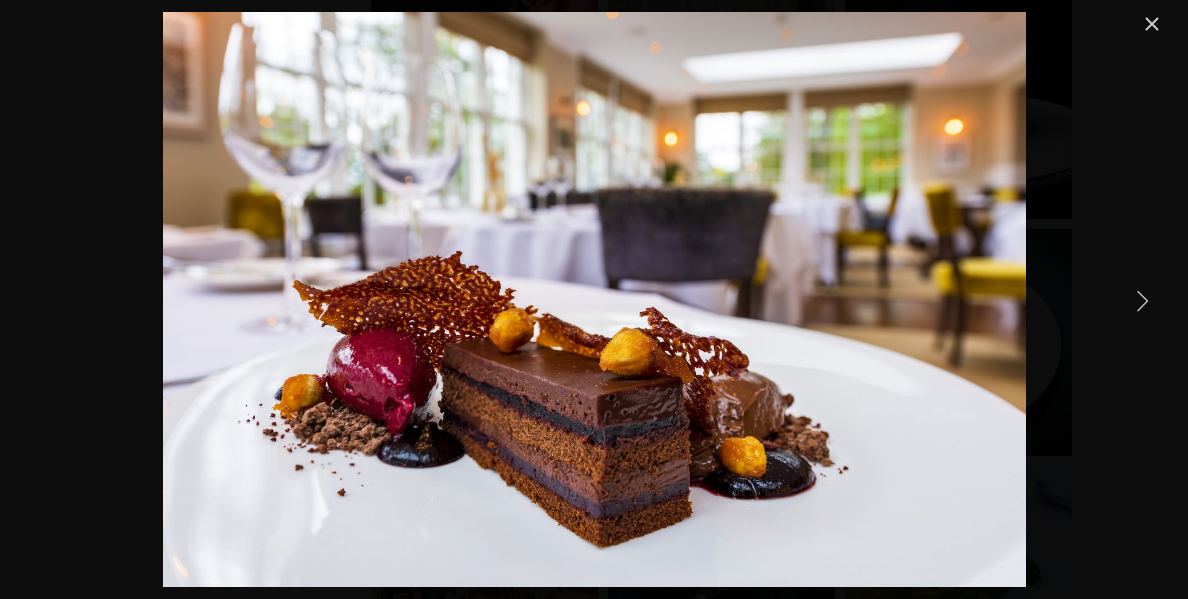 click at bounding box center (1142, 300) 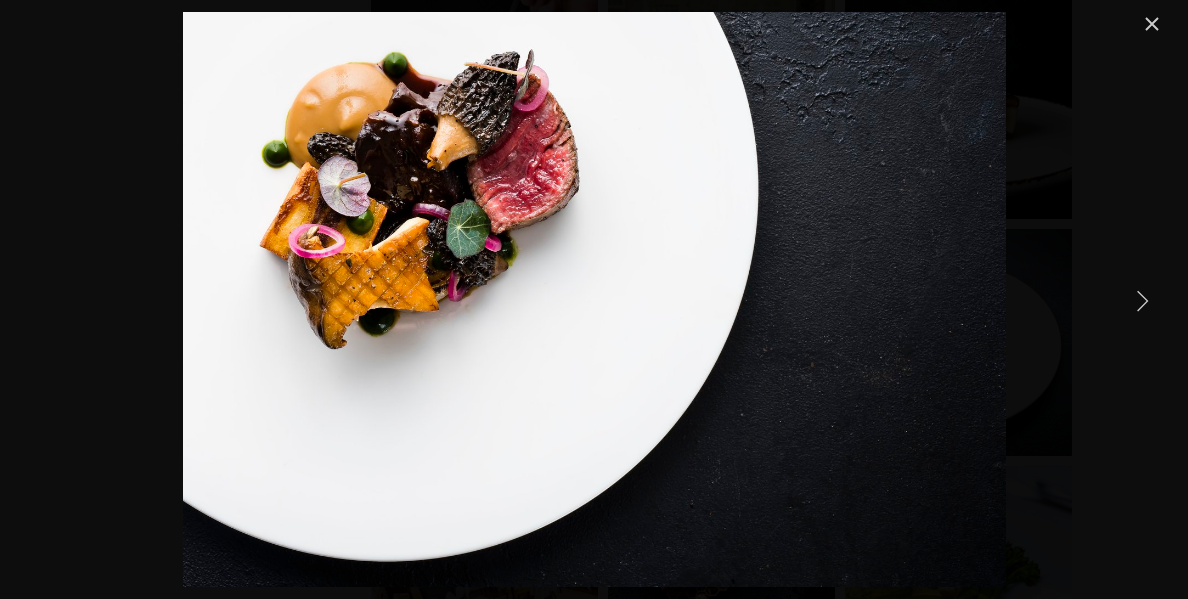click at bounding box center [1142, 300] 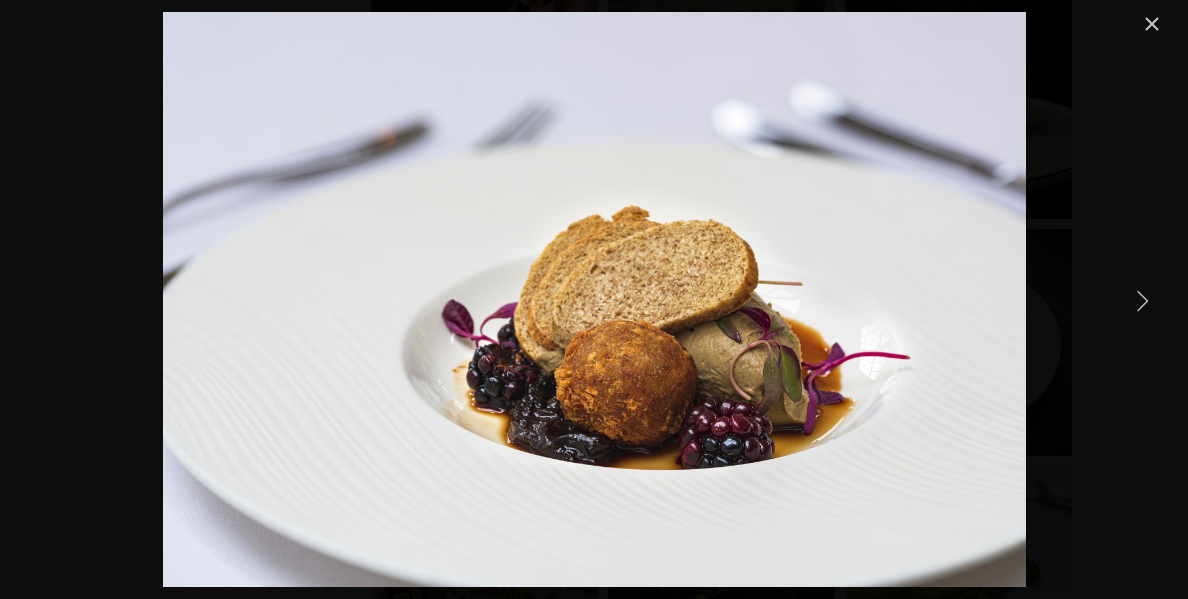 click at bounding box center [1142, 300] 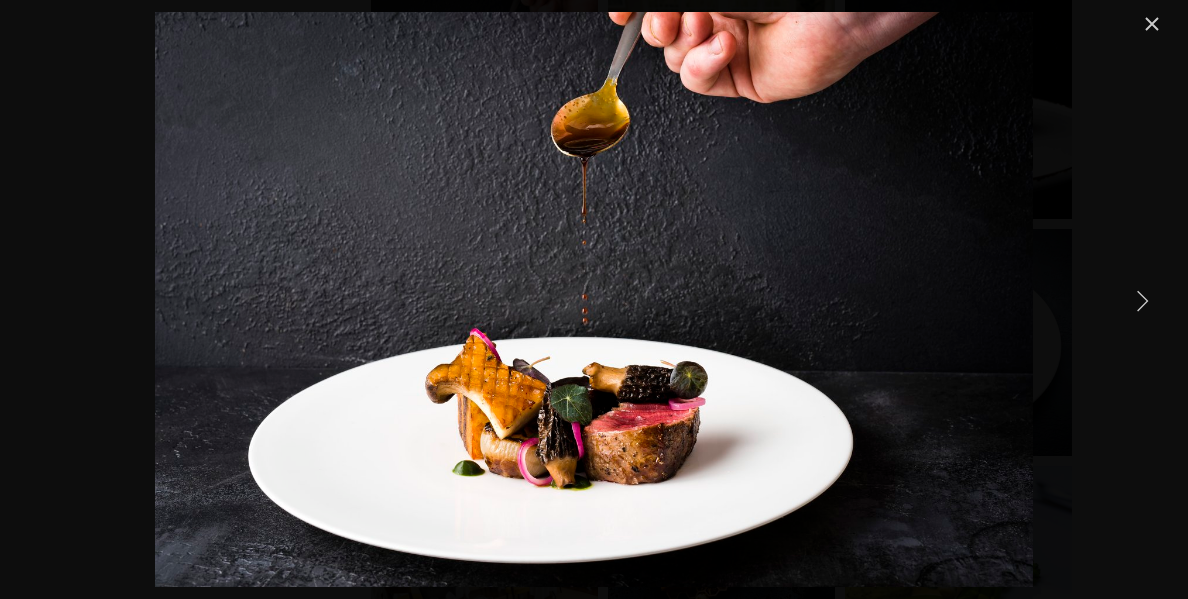 click at bounding box center (1142, 300) 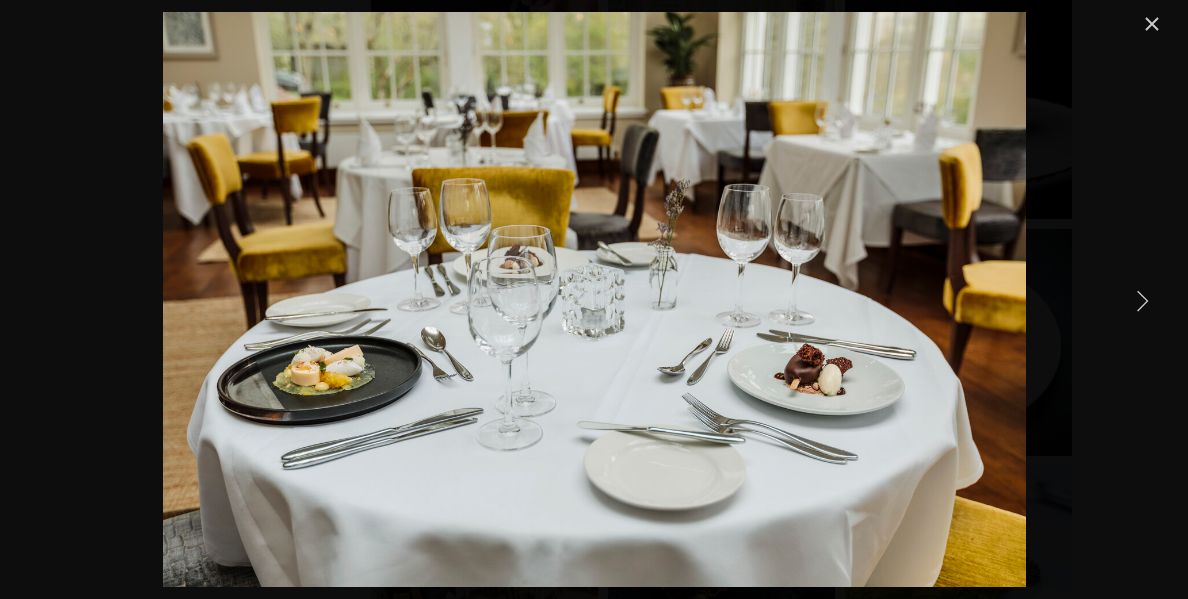 click at bounding box center [1142, 300] 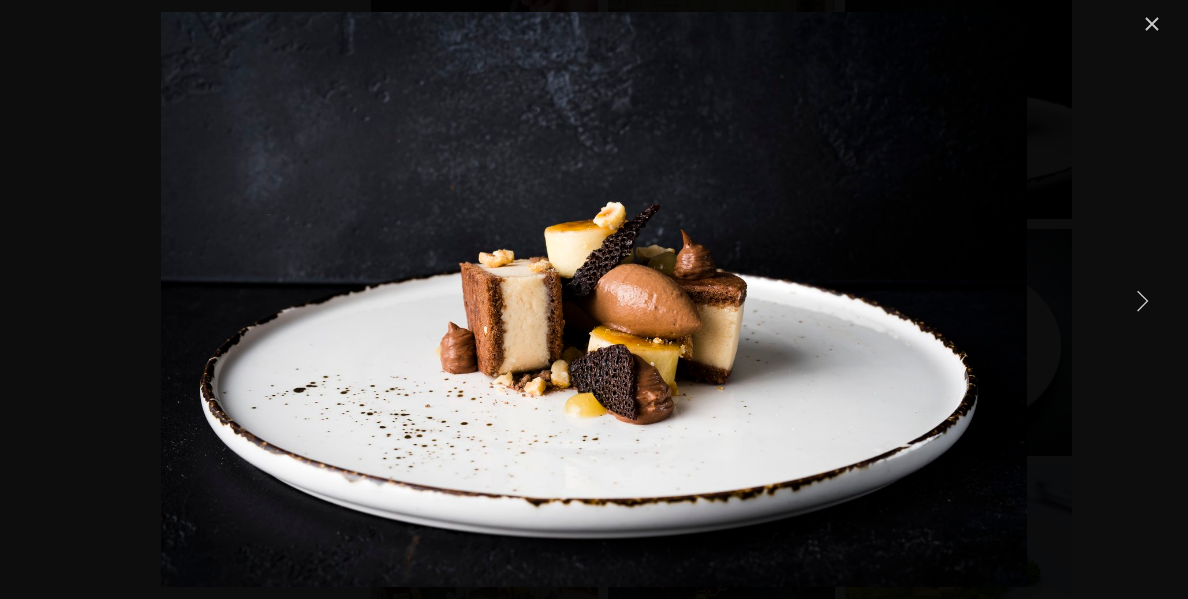 click at bounding box center (1142, 300) 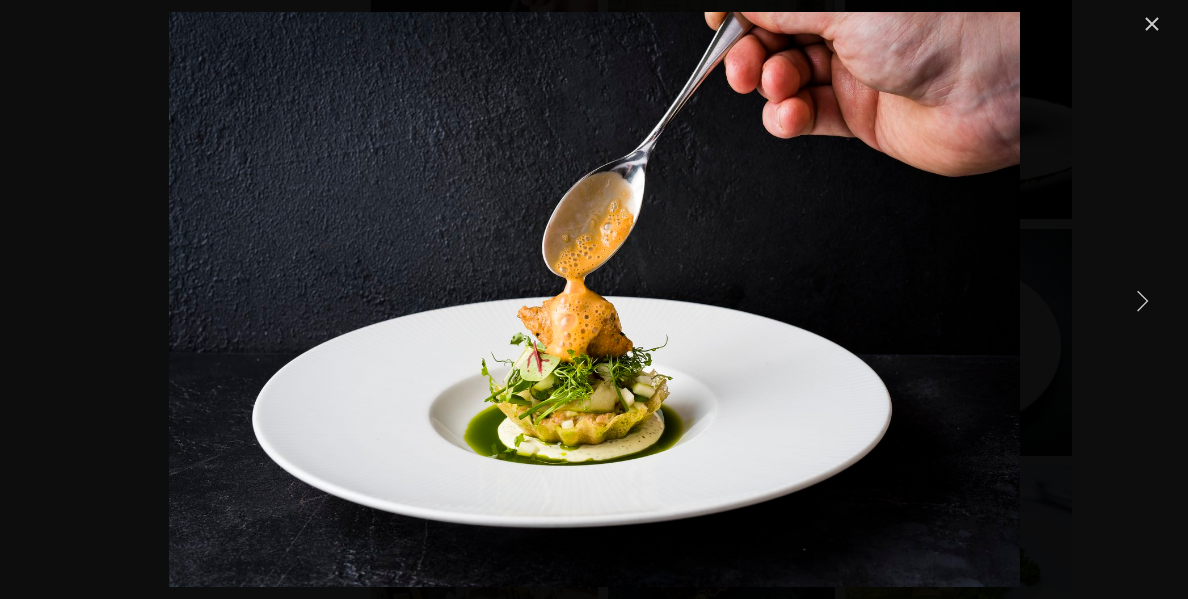 click at bounding box center (1142, 300) 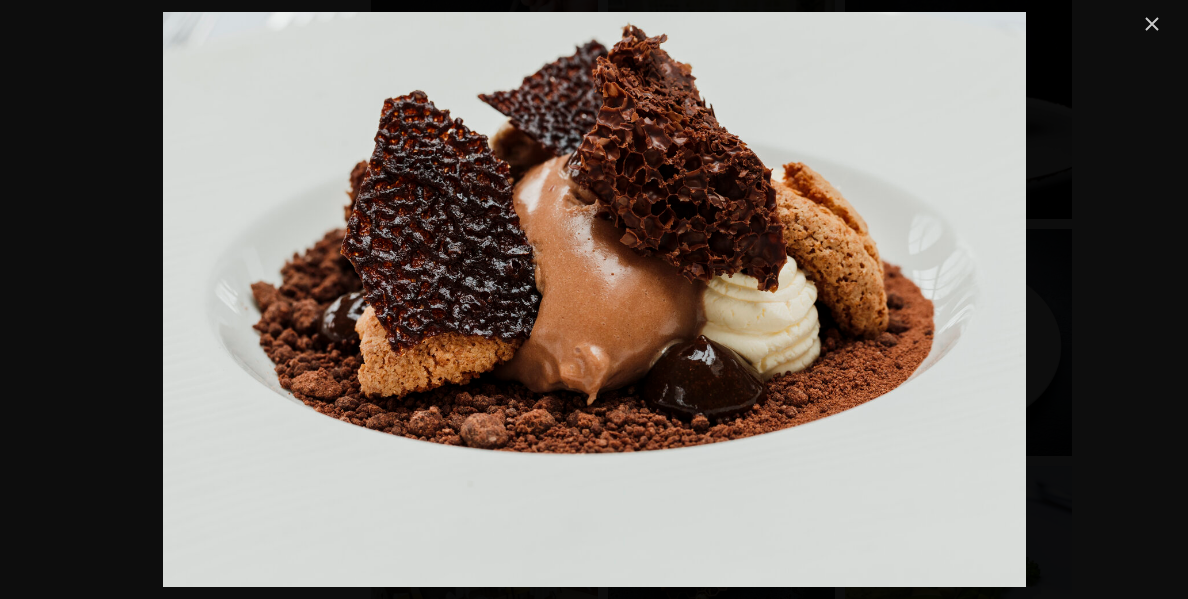click at bounding box center (1152, 24) 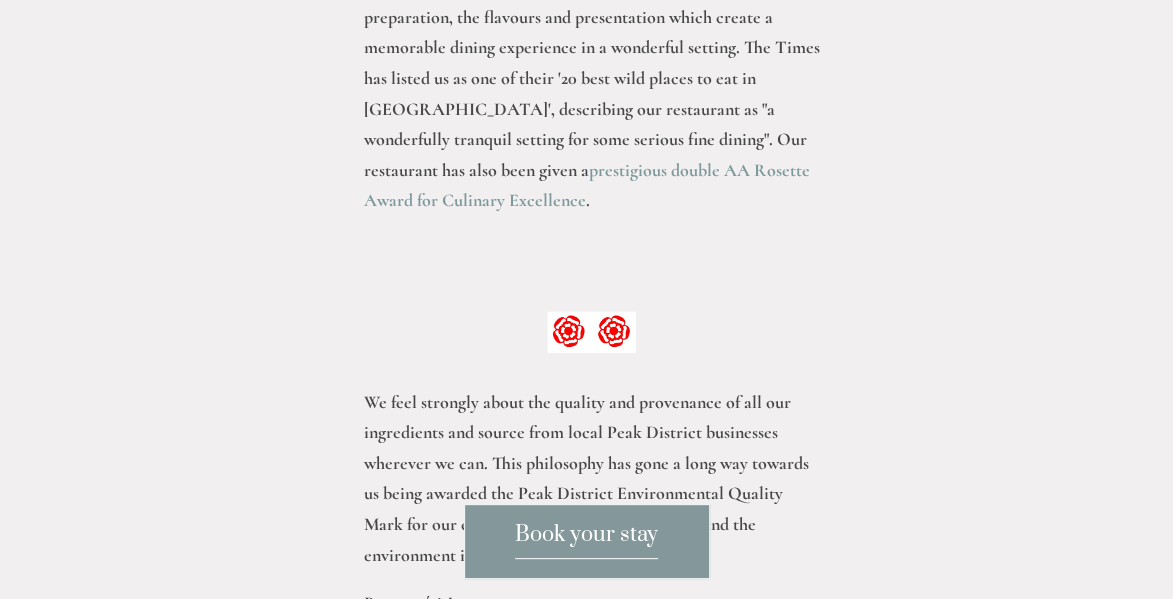 scroll, scrollTop: 762, scrollLeft: 0, axis: vertical 